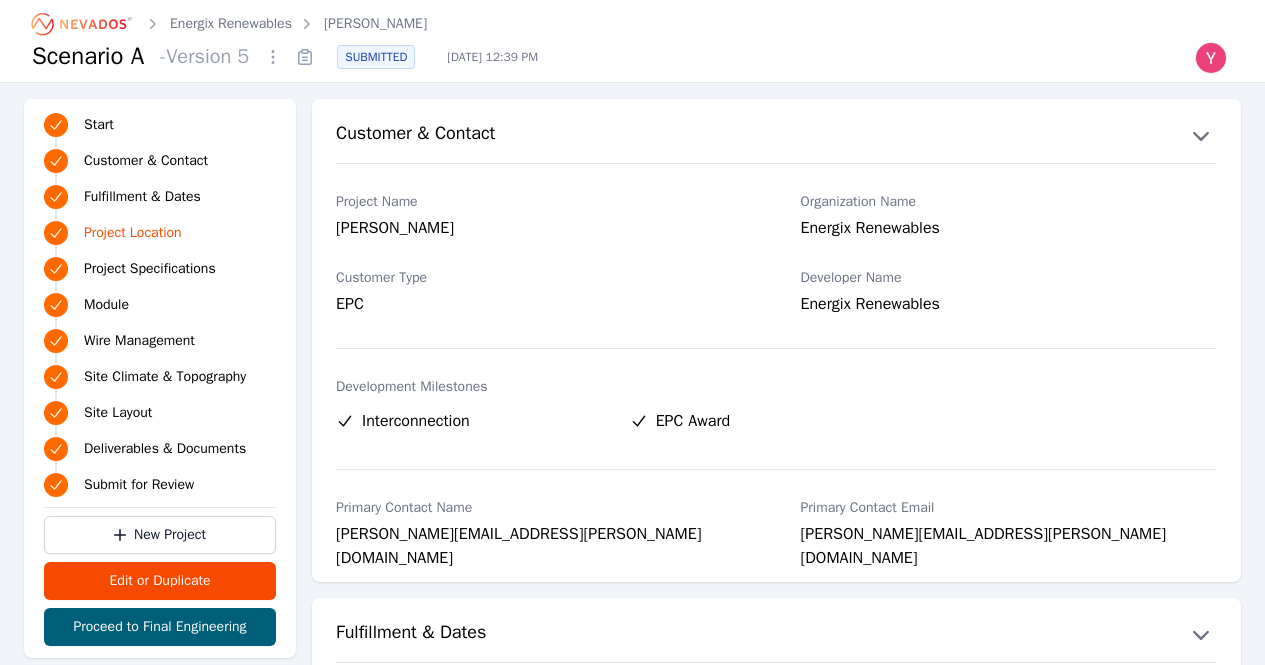 scroll, scrollTop: 1349, scrollLeft: 0, axis: vertical 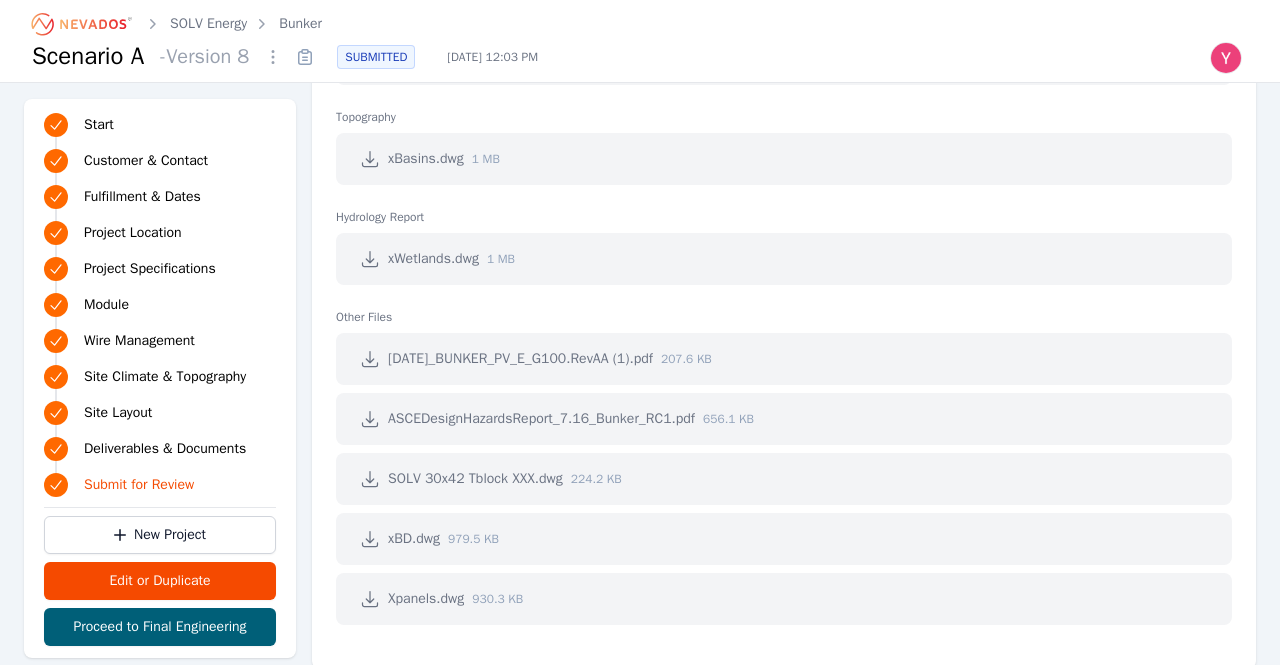 click 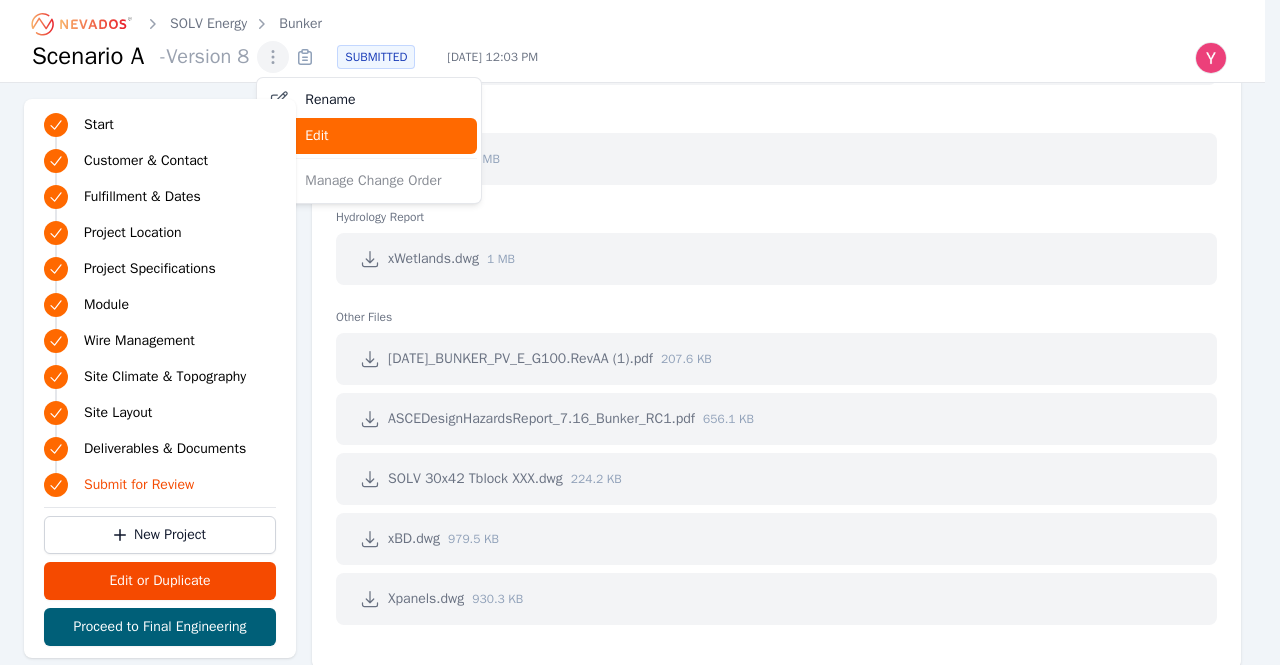 click on "Edit" at bounding box center (369, 136) 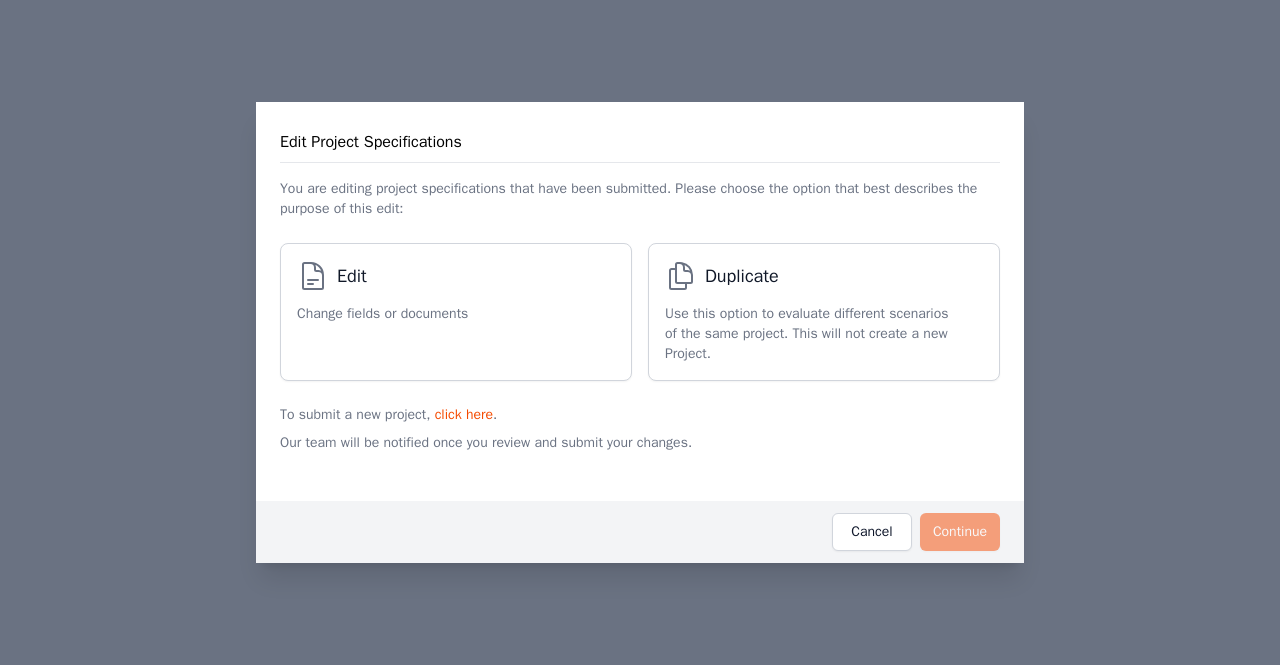 click on "Edit Change fields or documents" at bounding box center [446, 312] 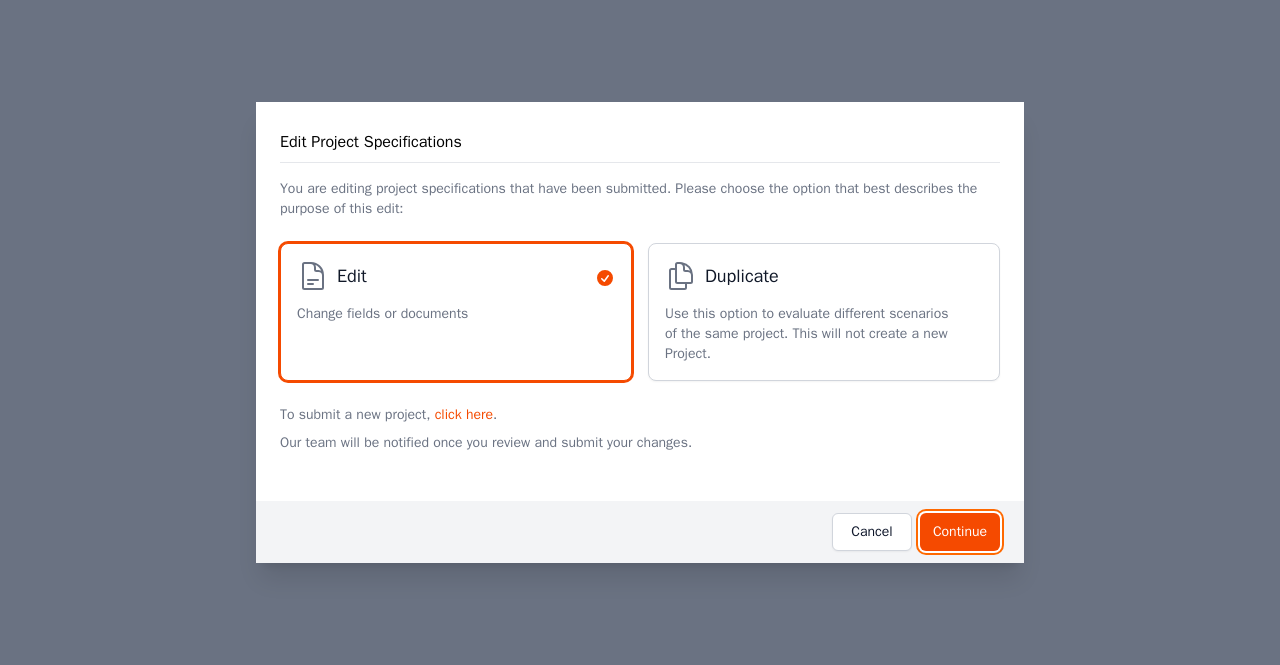 click on "Continue" at bounding box center [960, 532] 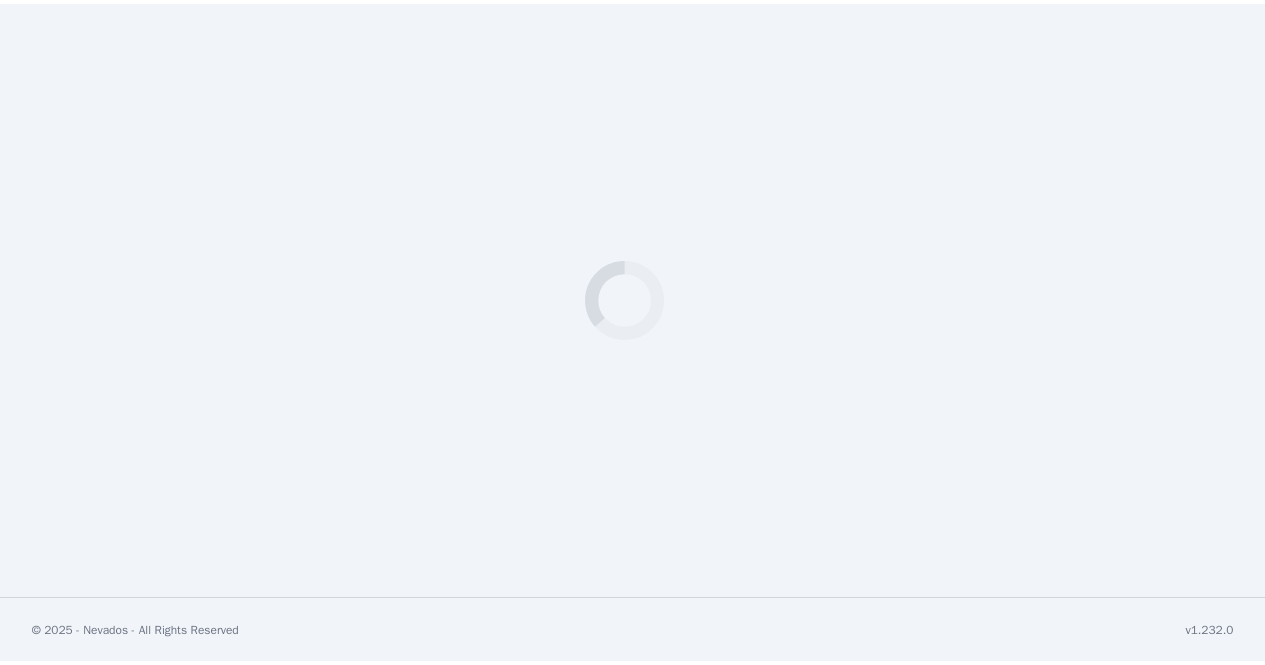 scroll, scrollTop: 0, scrollLeft: 0, axis: both 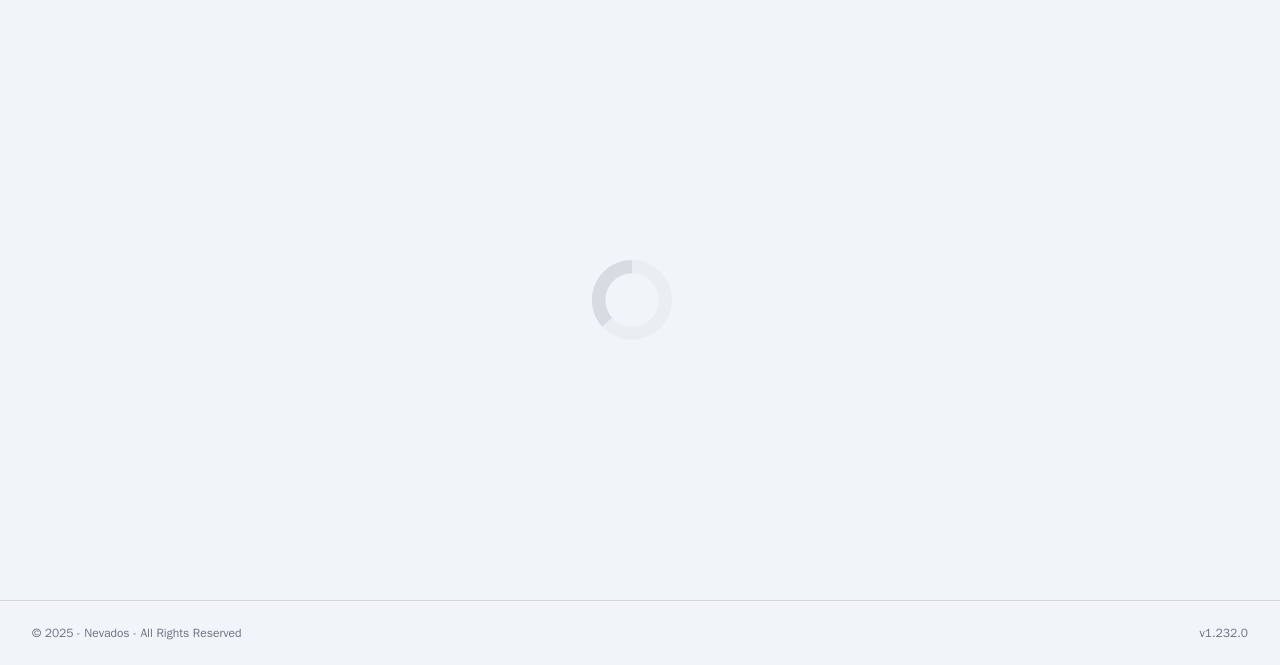 select on "***" 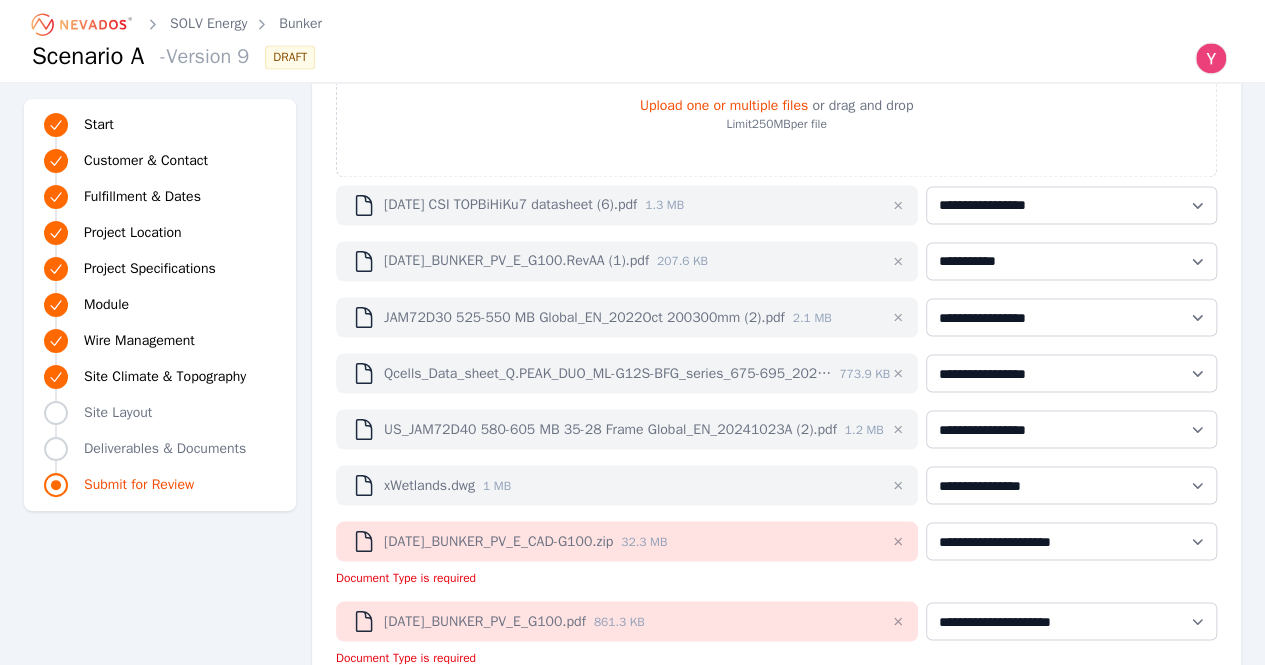 scroll, scrollTop: 5431, scrollLeft: 0, axis: vertical 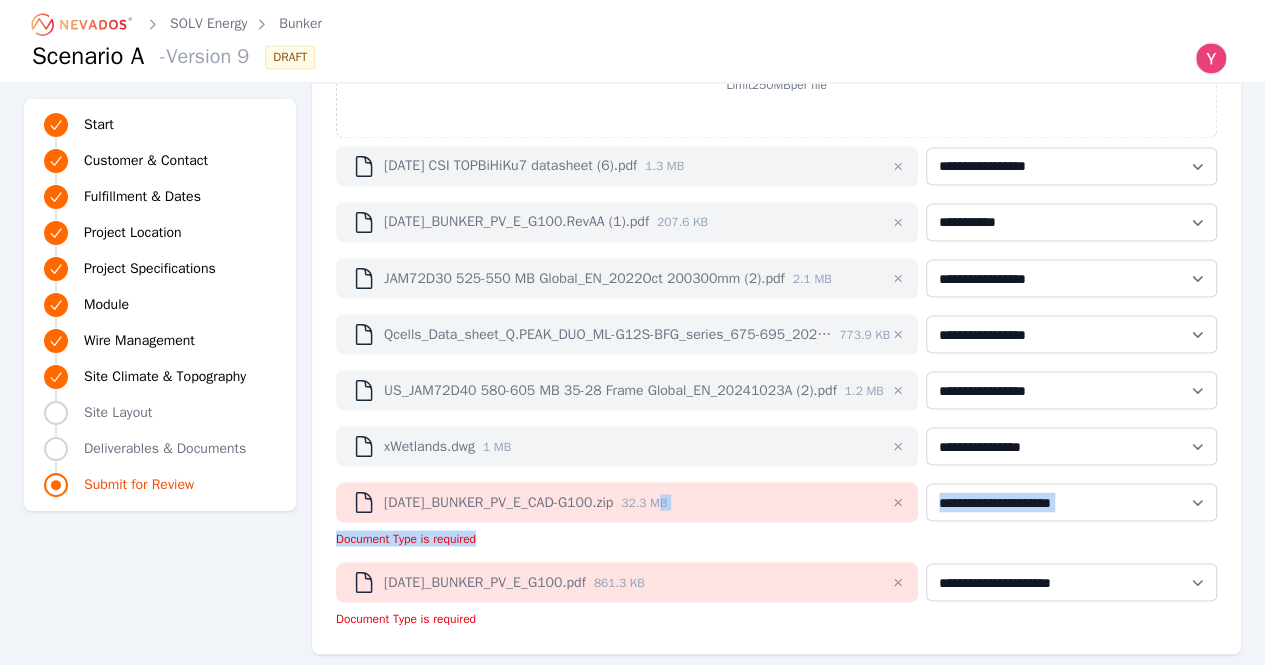 click on "**********" at bounding box center (776, 258) 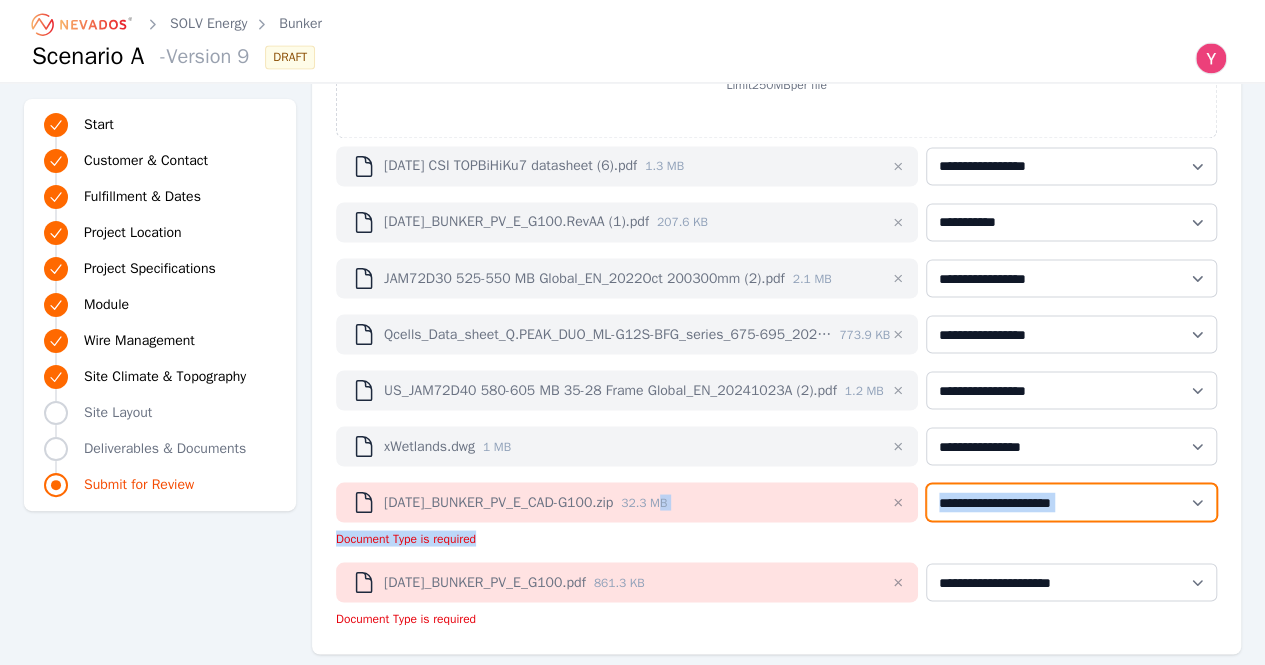 click on "**********" at bounding box center (1071, 502) 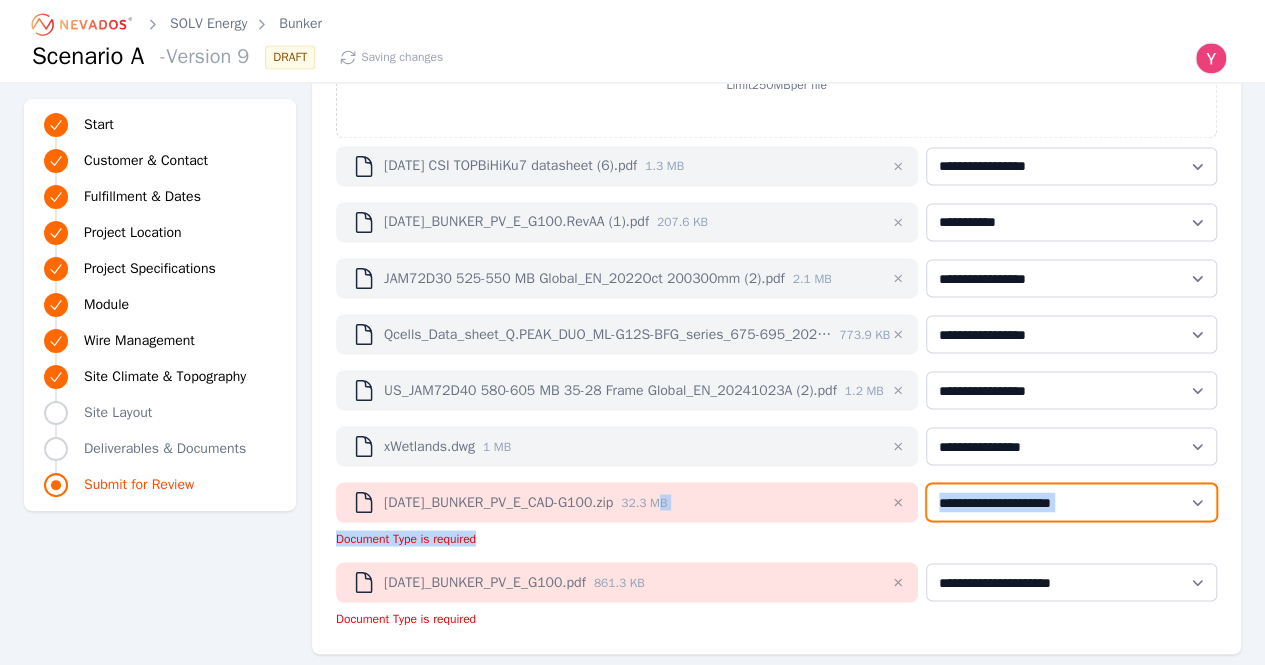 select on "**********" 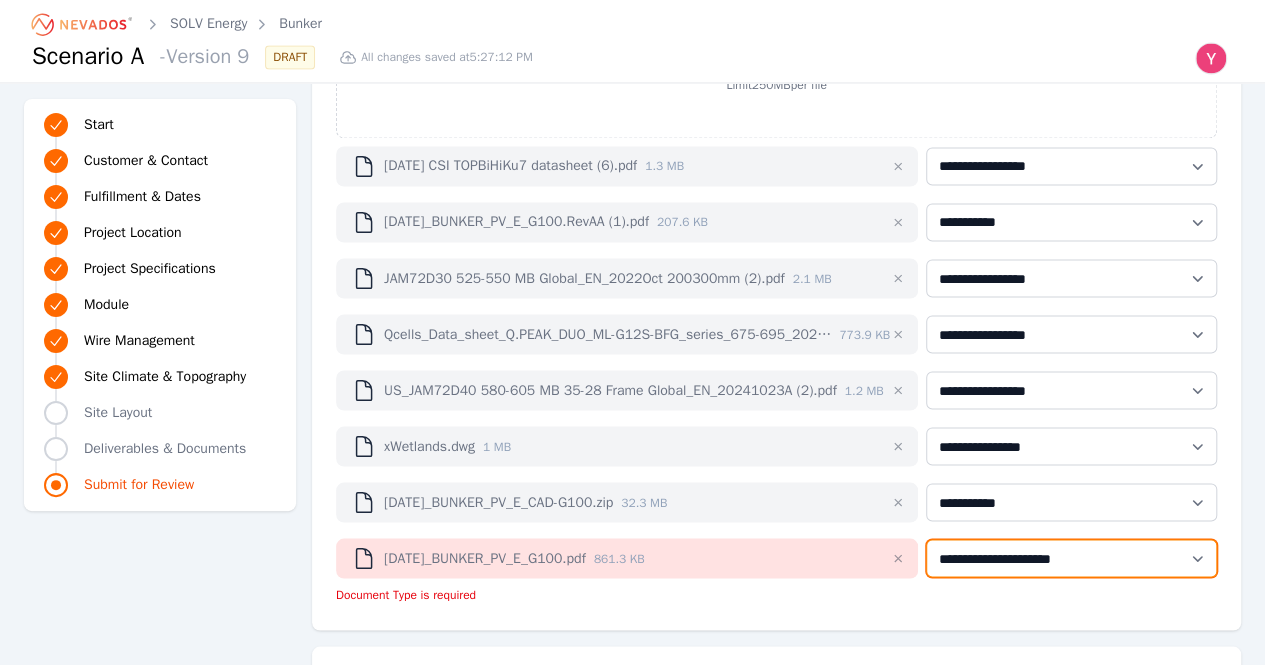 click on "**********" at bounding box center [1071, 558] 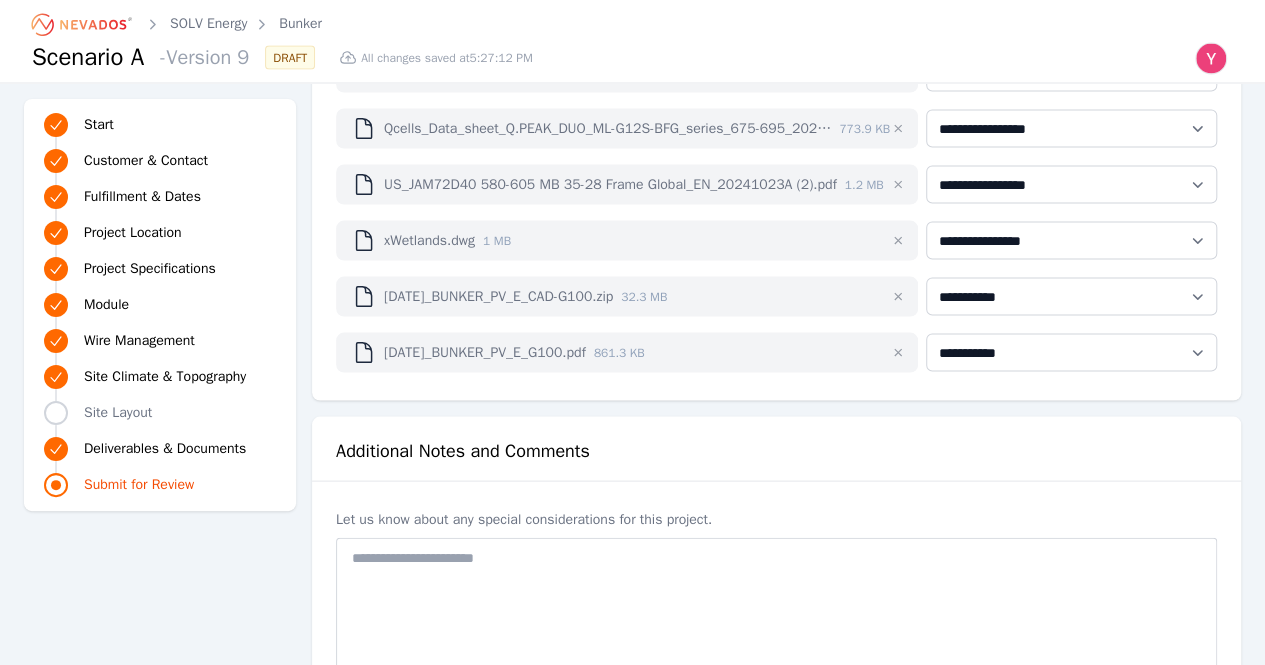 scroll, scrollTop: 5956, scrollLeft: 0, axis: vertical 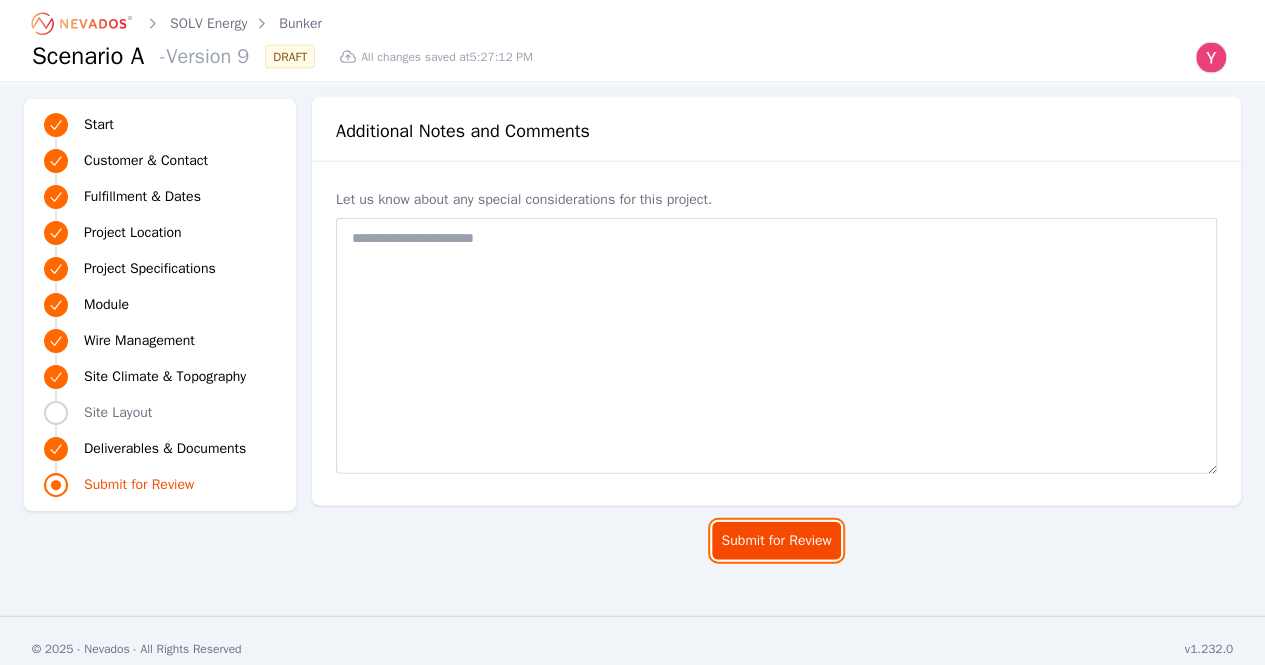 click on "Submit for Review" at bounding box center [776, 541] 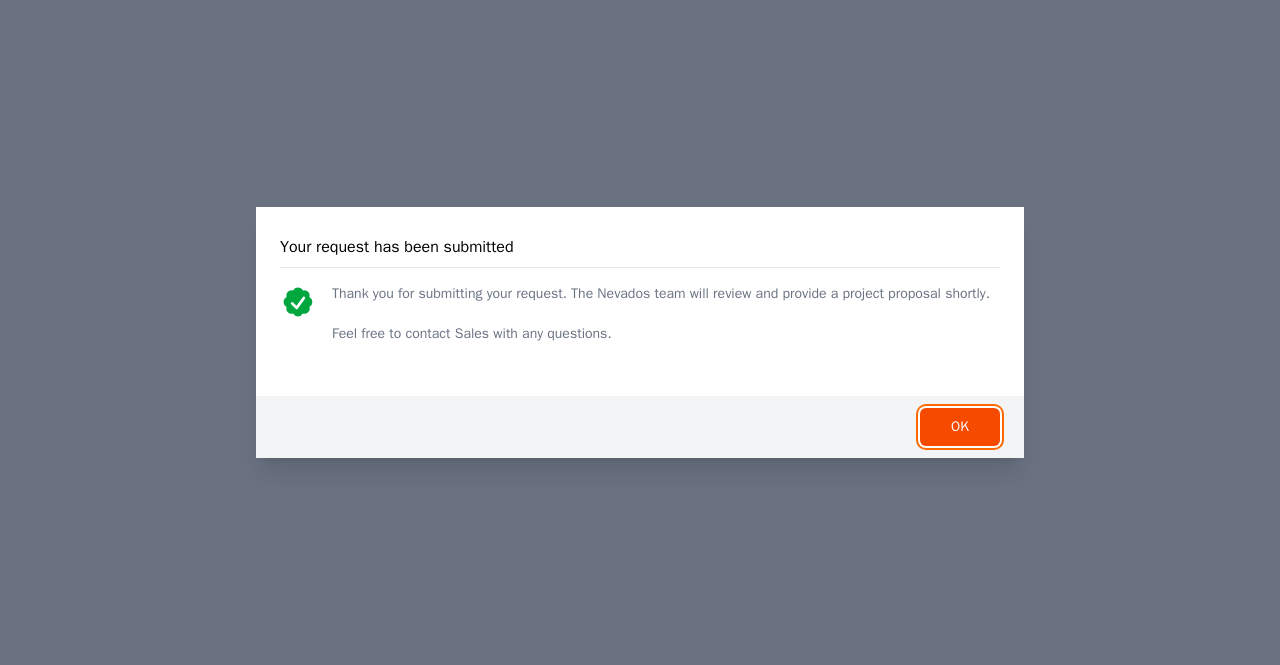 click on "OK" at bounding box center [960, 427] 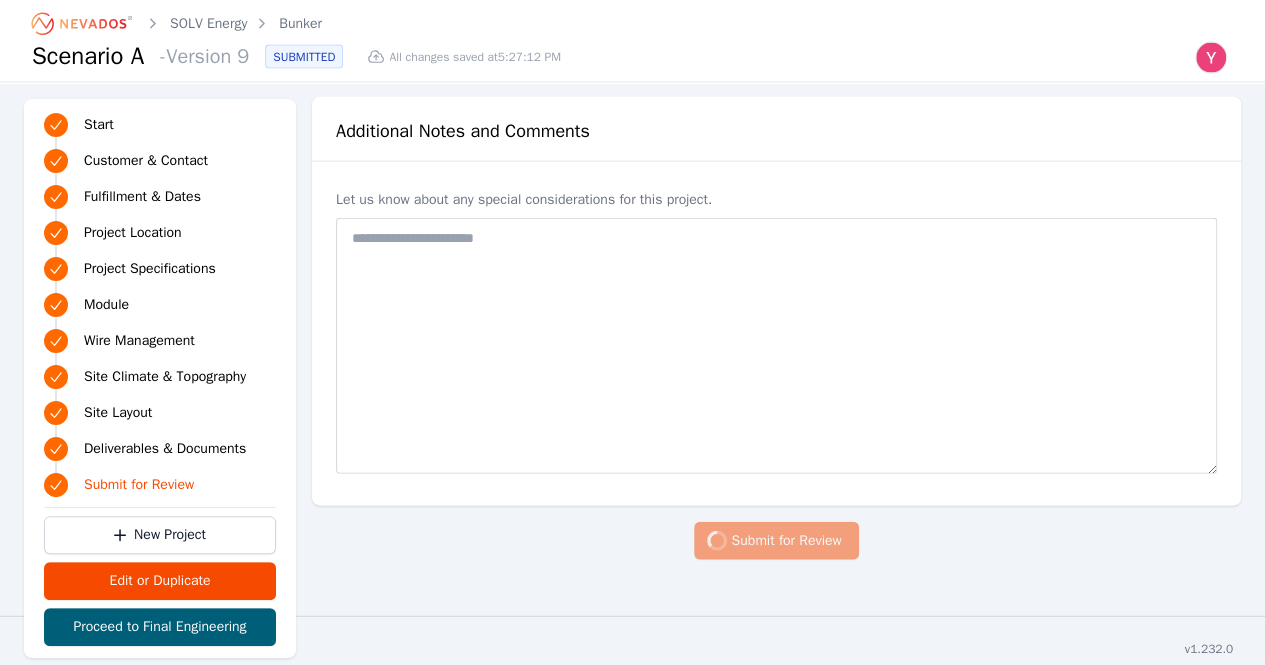 scroll, scrollTop: 0, scrollLeft: 0, axis: both 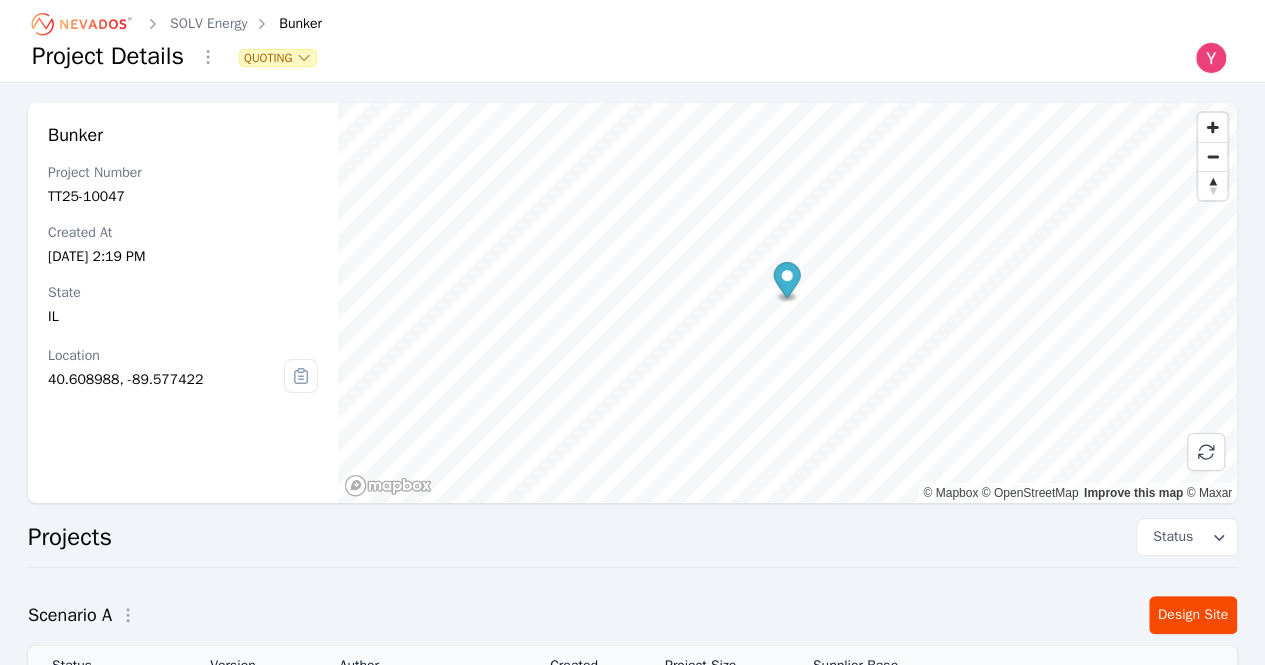 click on "Bunker Project Number TT25-10047 Created At Jan 23, 2025, 2:19 PM State IL Location 40.608988, -89.577422 © Mapbox   © OpenStreetMap   Improve this map   © Maxar Projects Status Scenario A Design Site Status Version Author Created Project Size Supplier Base Submitted Version 9 Yoni Bennett Jul 08, 2025 15 MWdc USA What's changed? Archived Version 8 Yoni Bennett Jun 11, 2025 15 MWdc USA What's changed? Archived Version 7 Yoni Bennett May 22, 2025 49 MWdc USA What's changed? Archived Version 6 Lamar Washington Feb 12, 2025 49 MWdc USA What's changed? Archived Version 5 Ted Elliott Jan 30, 2025 49 MWdc USA Archived Version 4 Ted Elliott Jan 30, 2025 49 MWdc USA Archived Version 3 Ted Elliott Jan 30, 2025 49 MWdc USA Archived Version 2 Yoni Bennett Jan 24, 2025 49 MWdc USA What's changed? Archived Version 1 jarod.freund@solvenergy.com Jan 23, 2025 49 MWdc USA" at bounding box center (632, 604) 